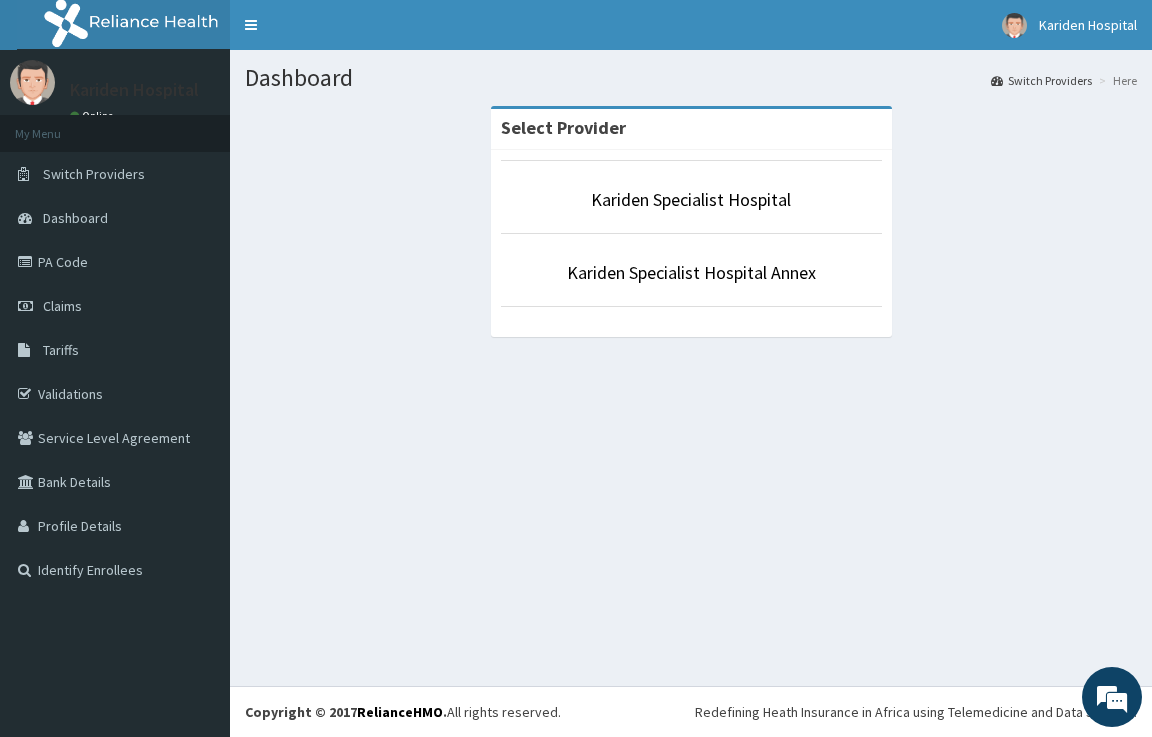 scroll, scrollTop: 0, scrollLeft: 0, axis: both 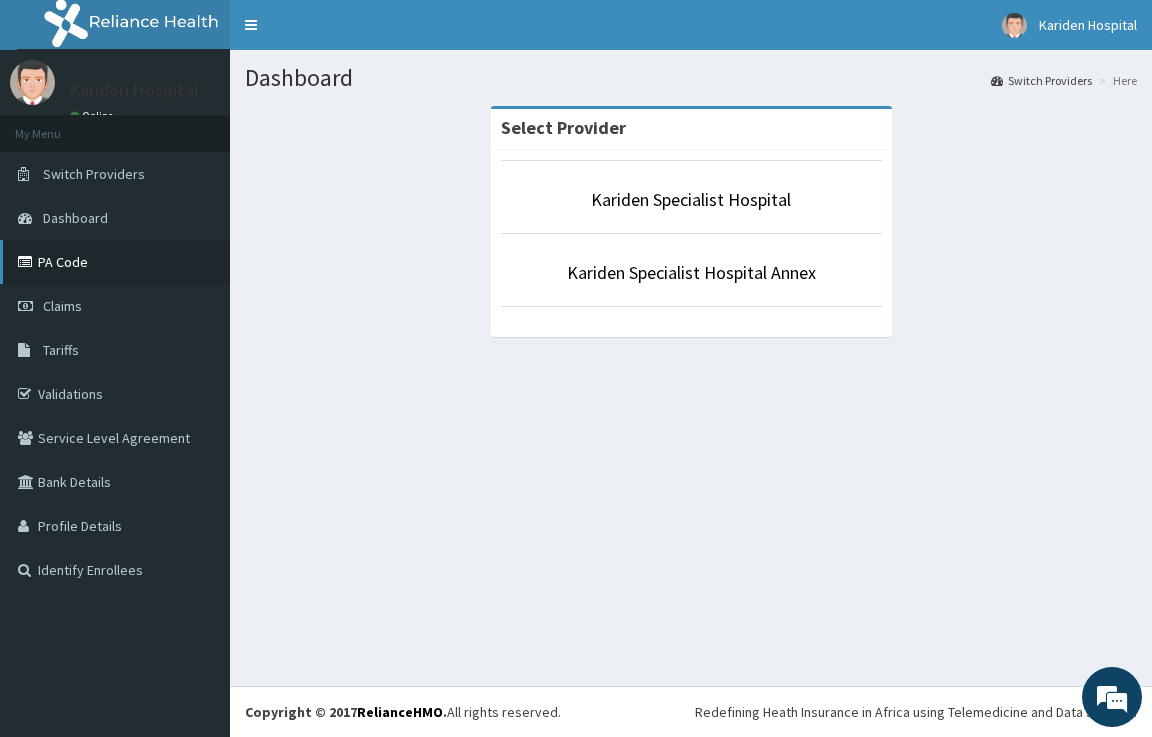 click on "PA Code" at bounding box center [115, 262] 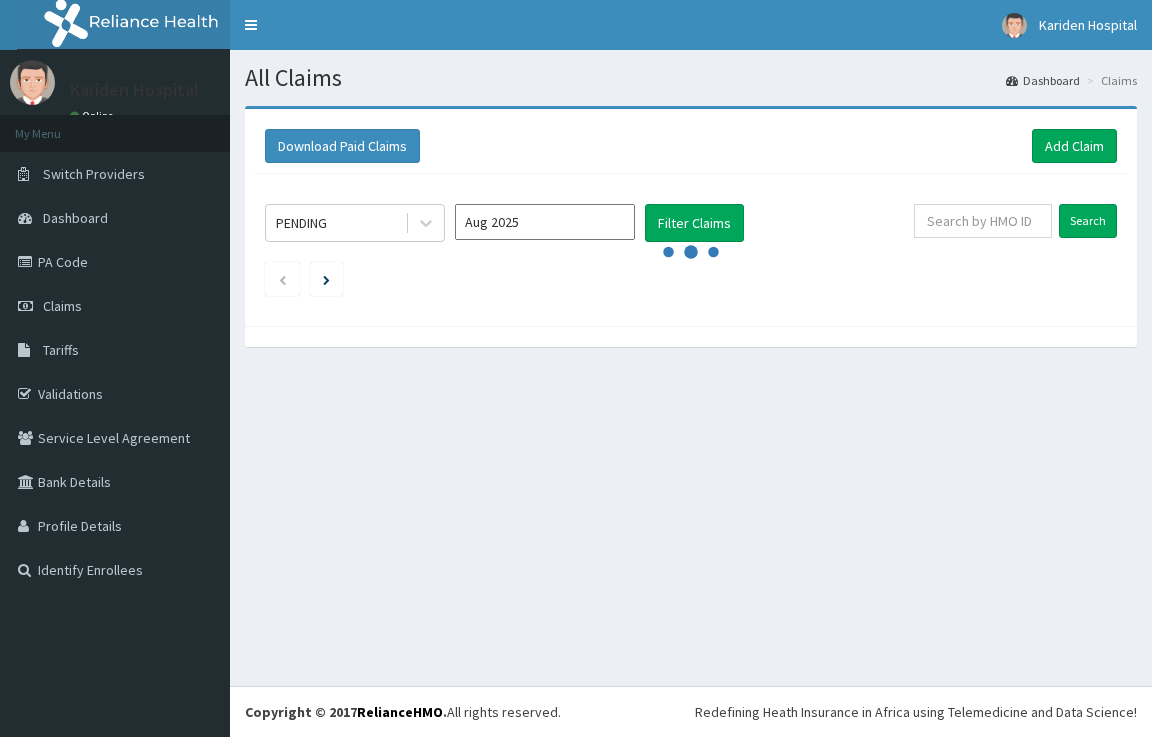 scroll, scrollTop: 0, scrollLeft: 0, axis: both 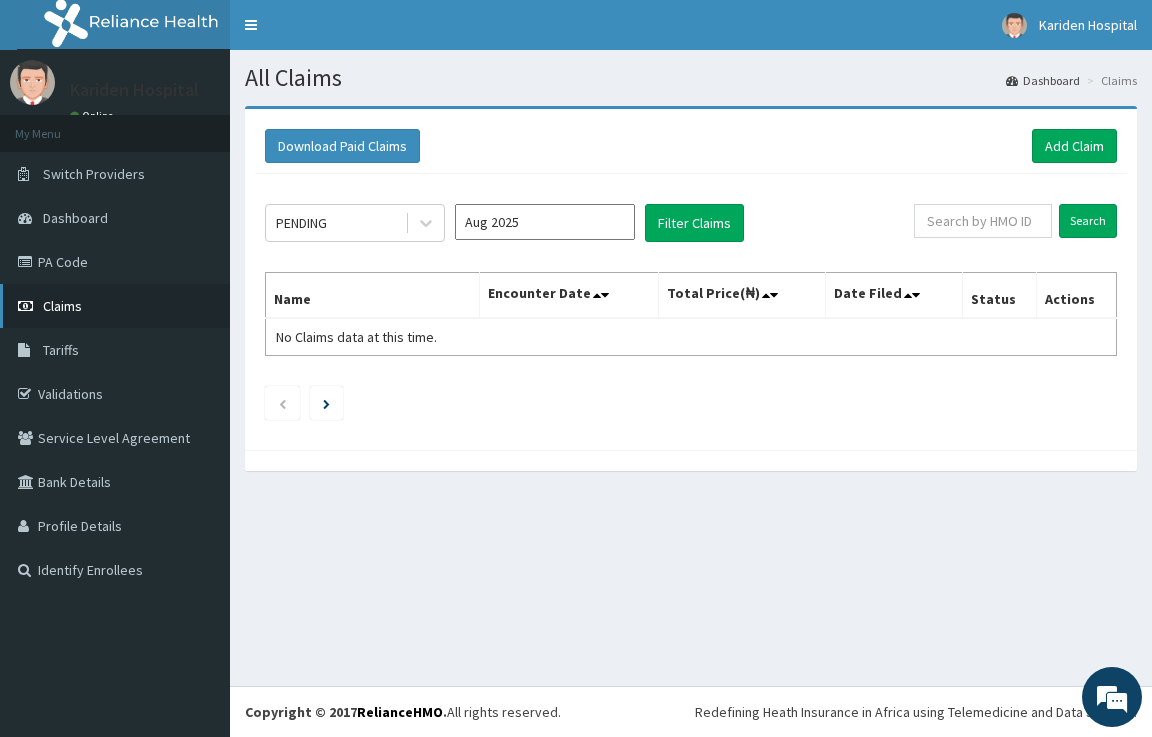 click on "Claims" at bounding box center [62, 306] 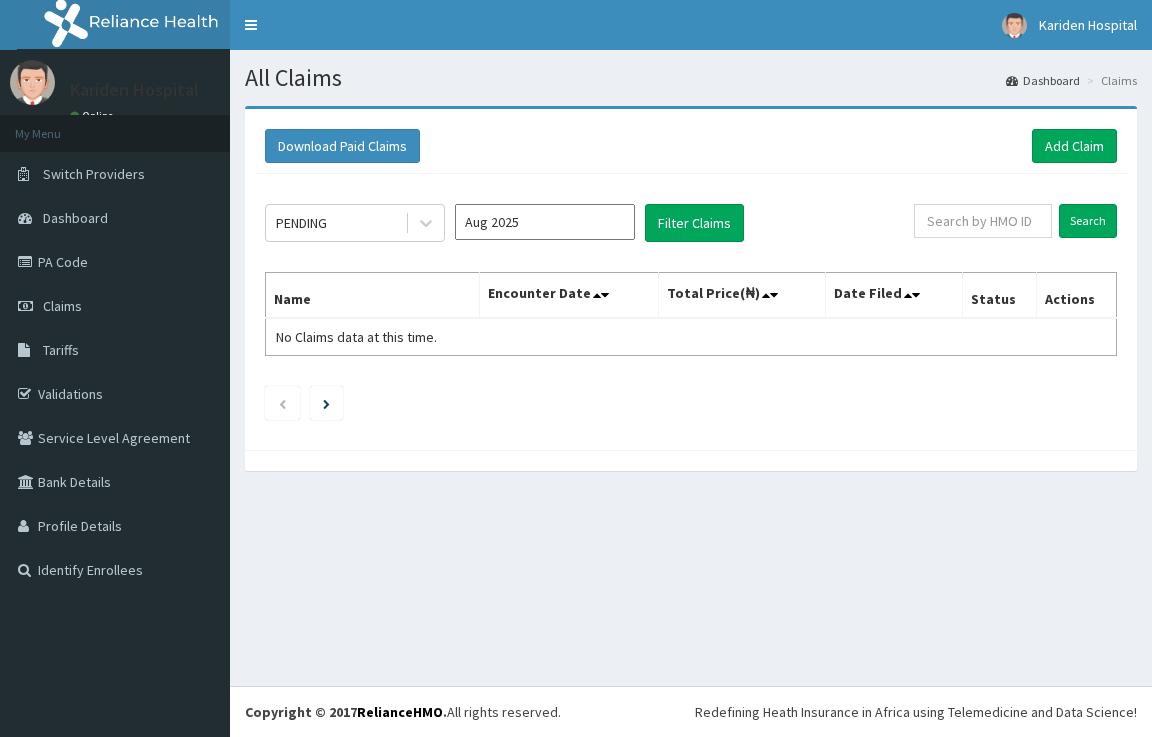 click on "Add Claim" at bounding box center [1074, 146] 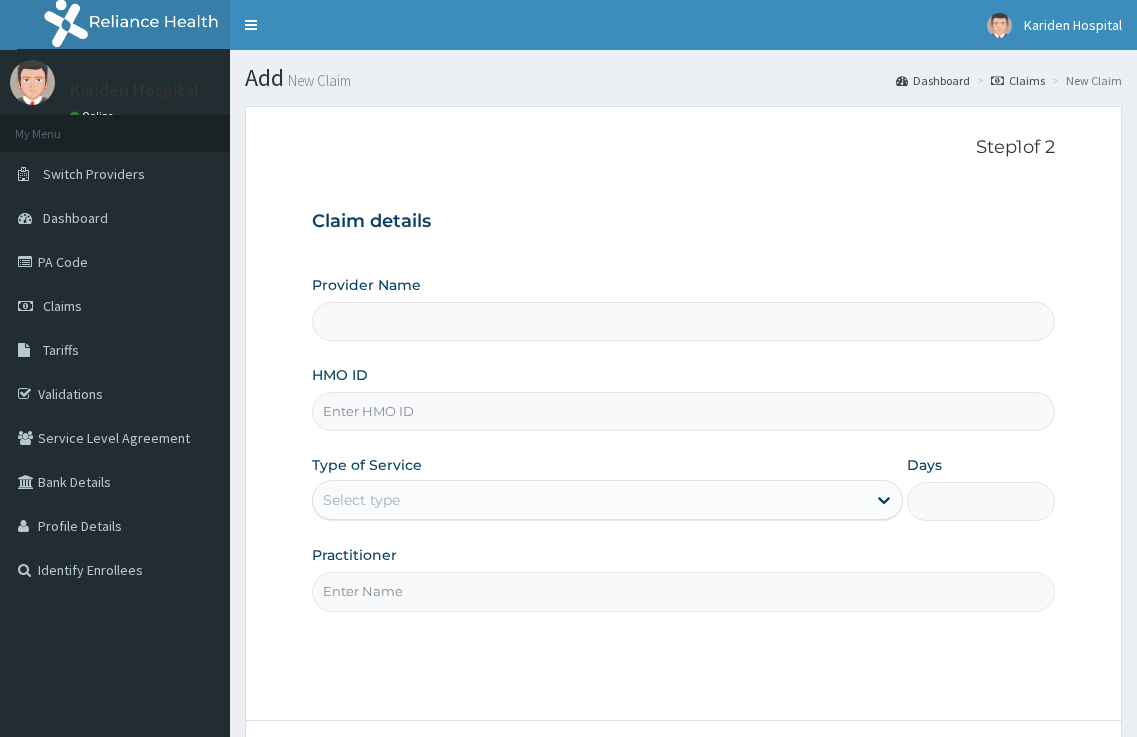 click on "HMO ID" at bounding box center [684, 411] 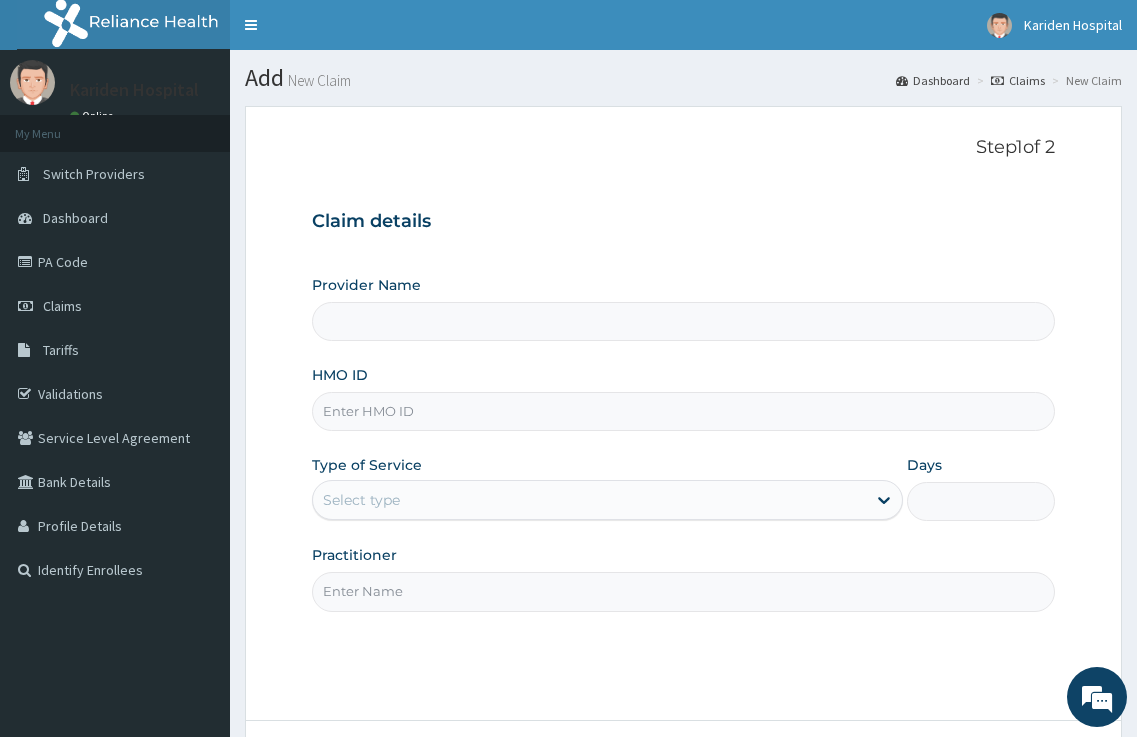 scroll, scrollTop: 0, scrollLeft: 0, axis: both 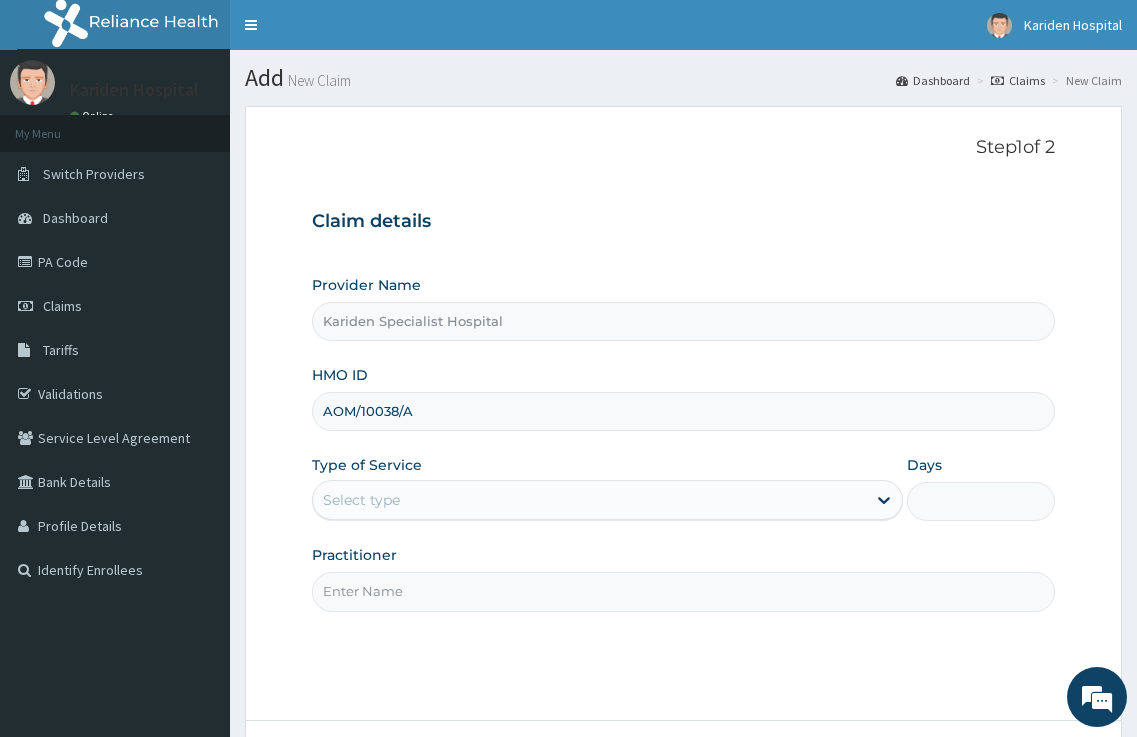type on "AOM/10038/A" 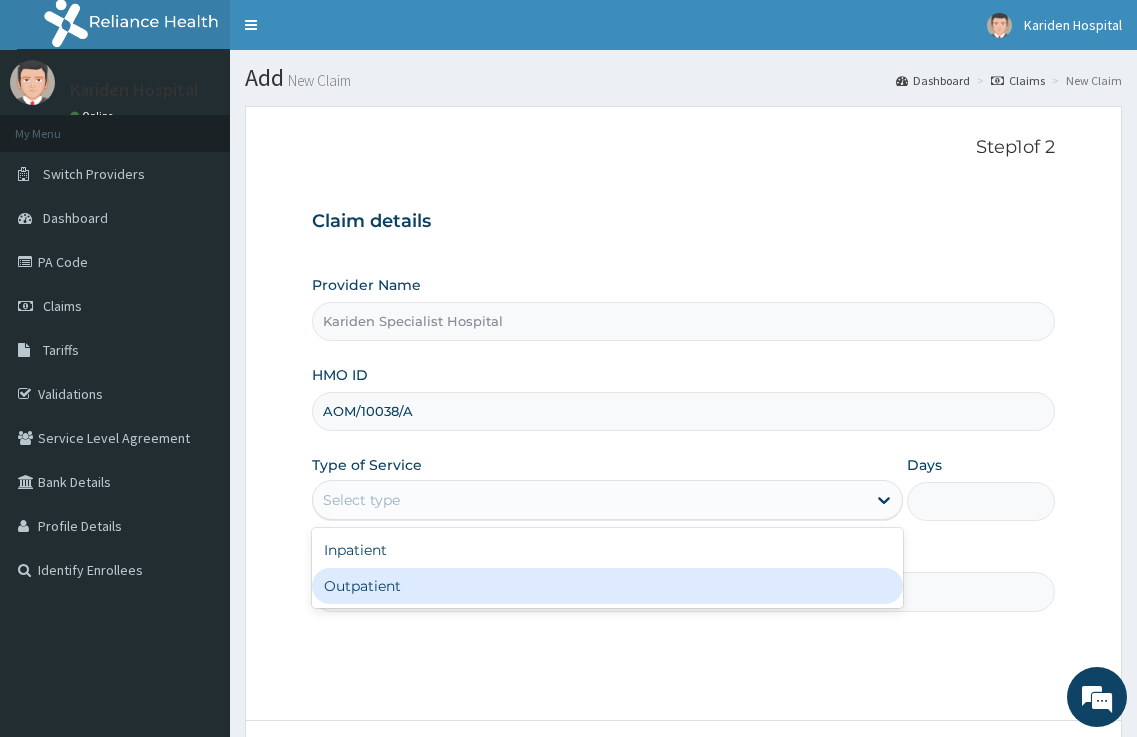 click on "Outpatient" at bounding box center (608, 586) 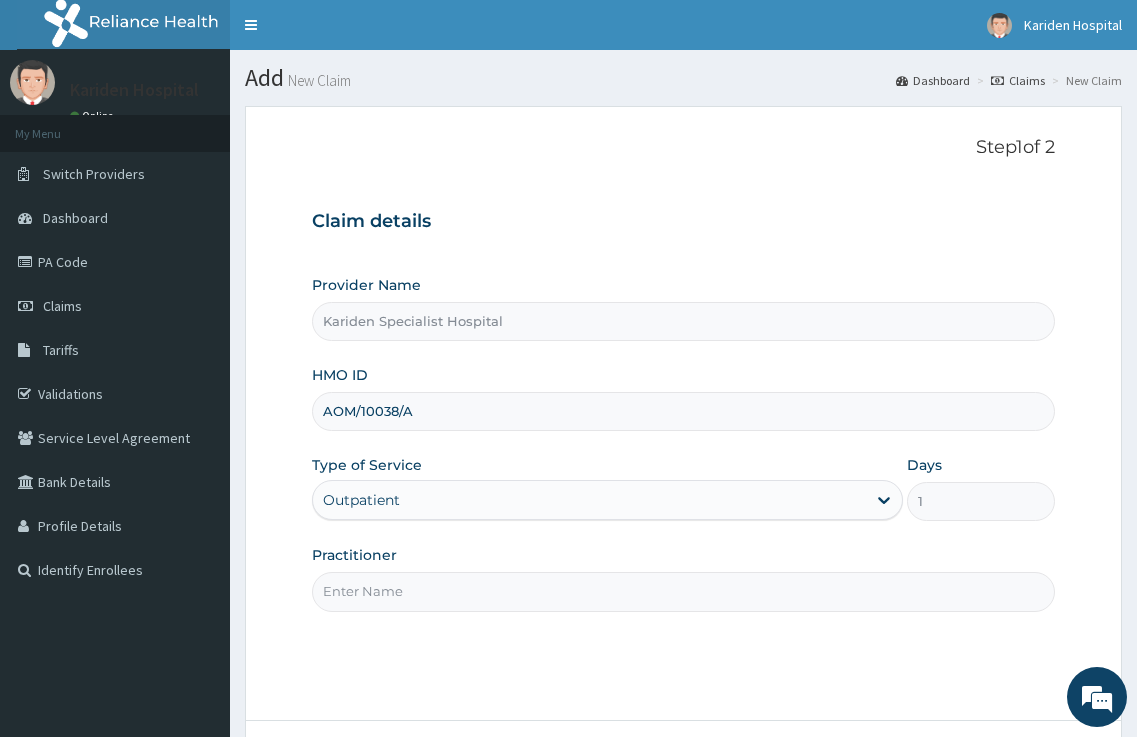 click on "Practitioner" at bounding box center [684, 591] 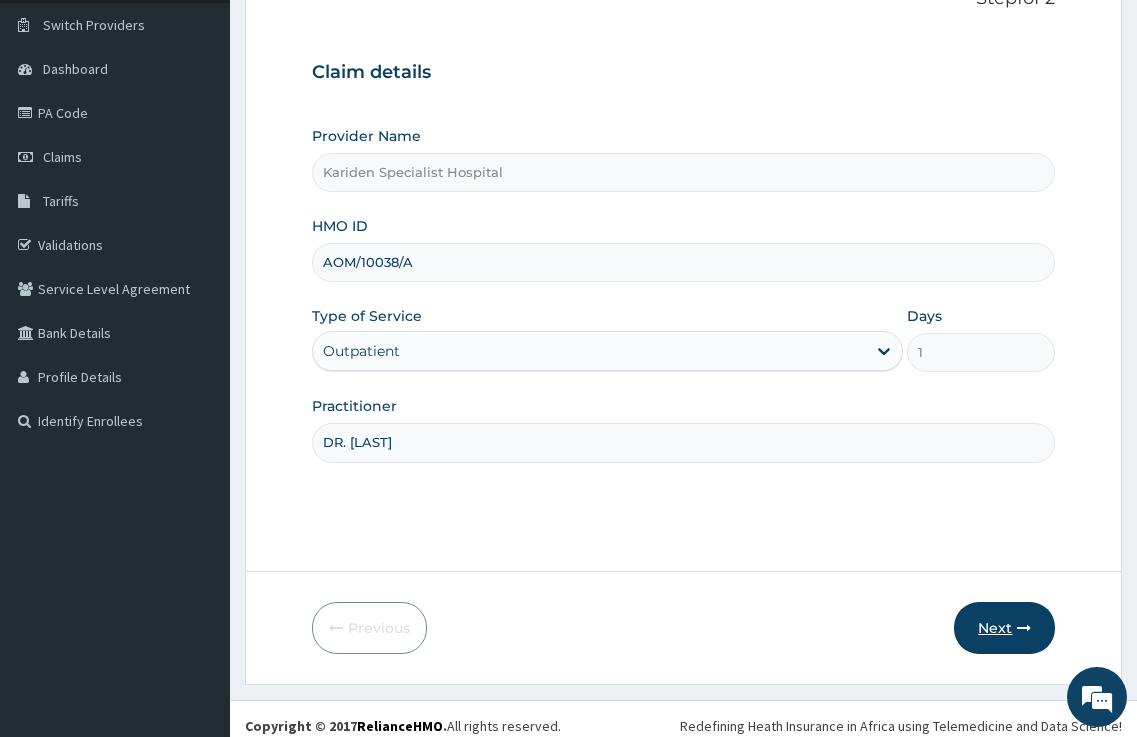 scroll, scrollTop: 163, scrollLeft: 0, axis: vertical 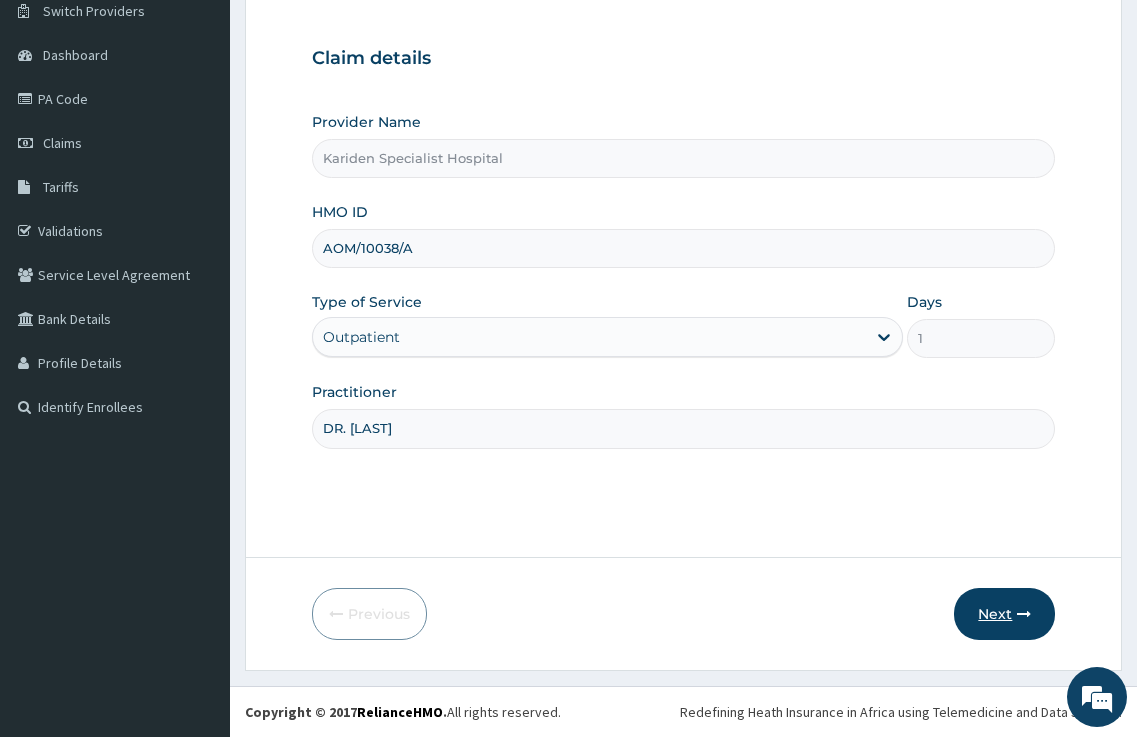 click on "Next" at bounding box center (1004, 614) 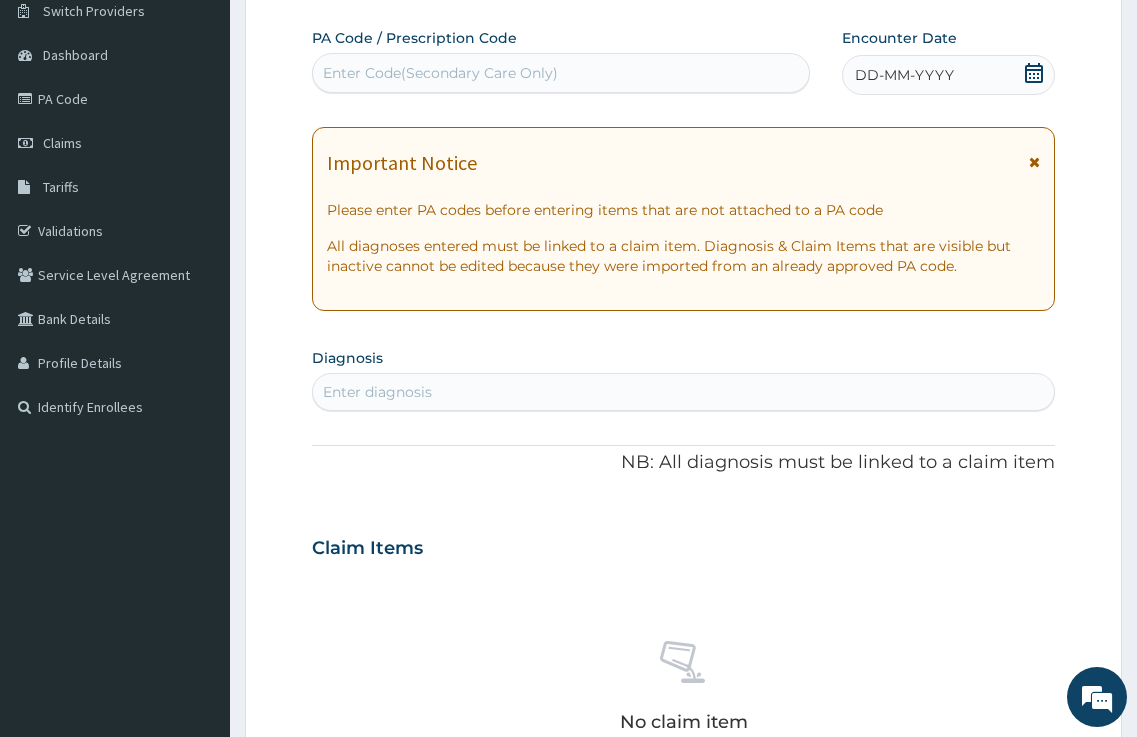 click on "Enter diagnosis" at bounding box center (684, 392) 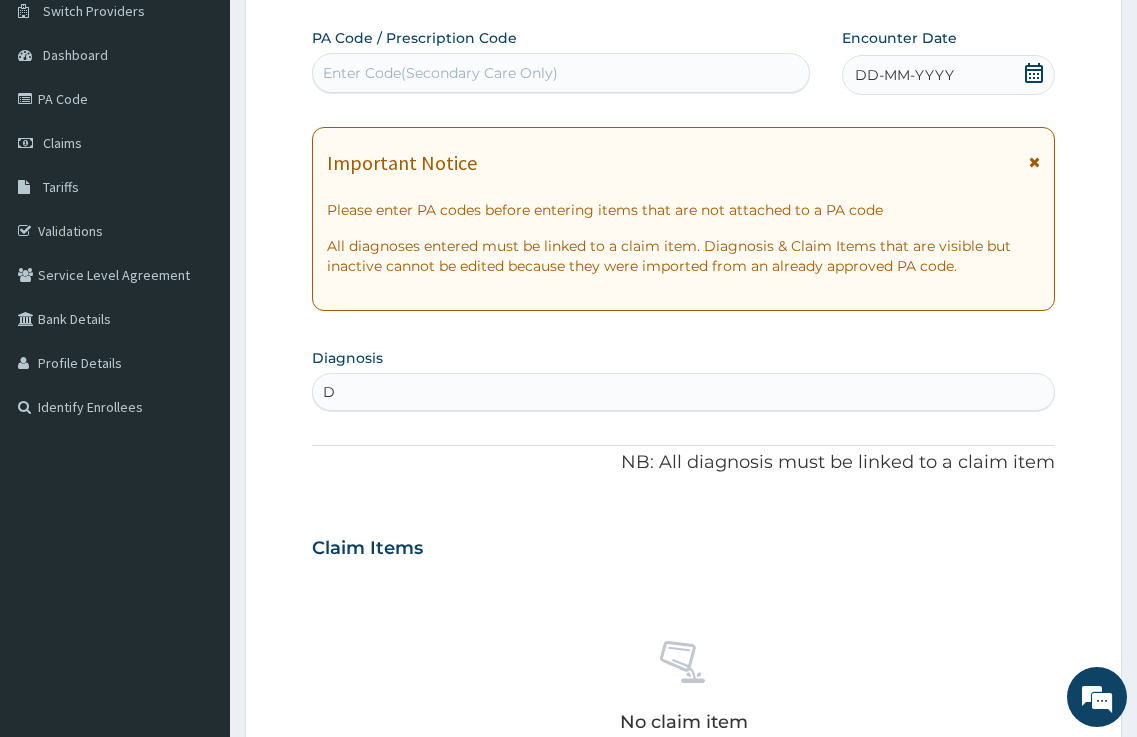 scroll, scrollTop: 0, scrollLeft: 0, axis: both 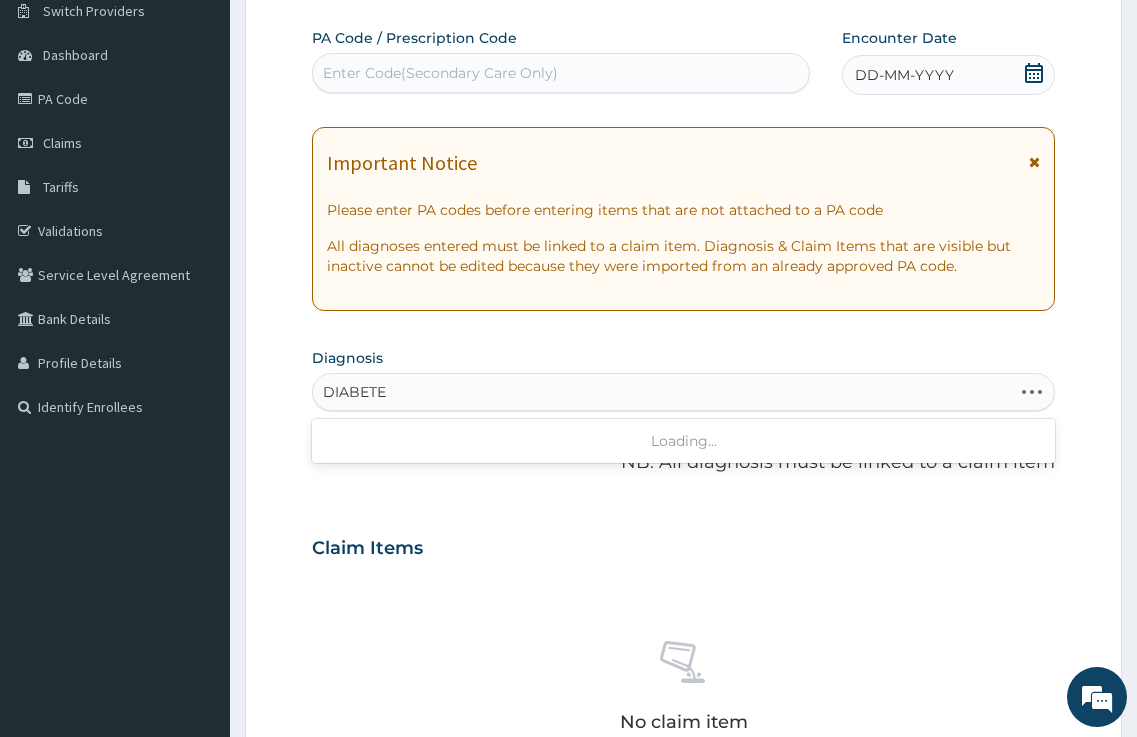 type on "DIABETES" 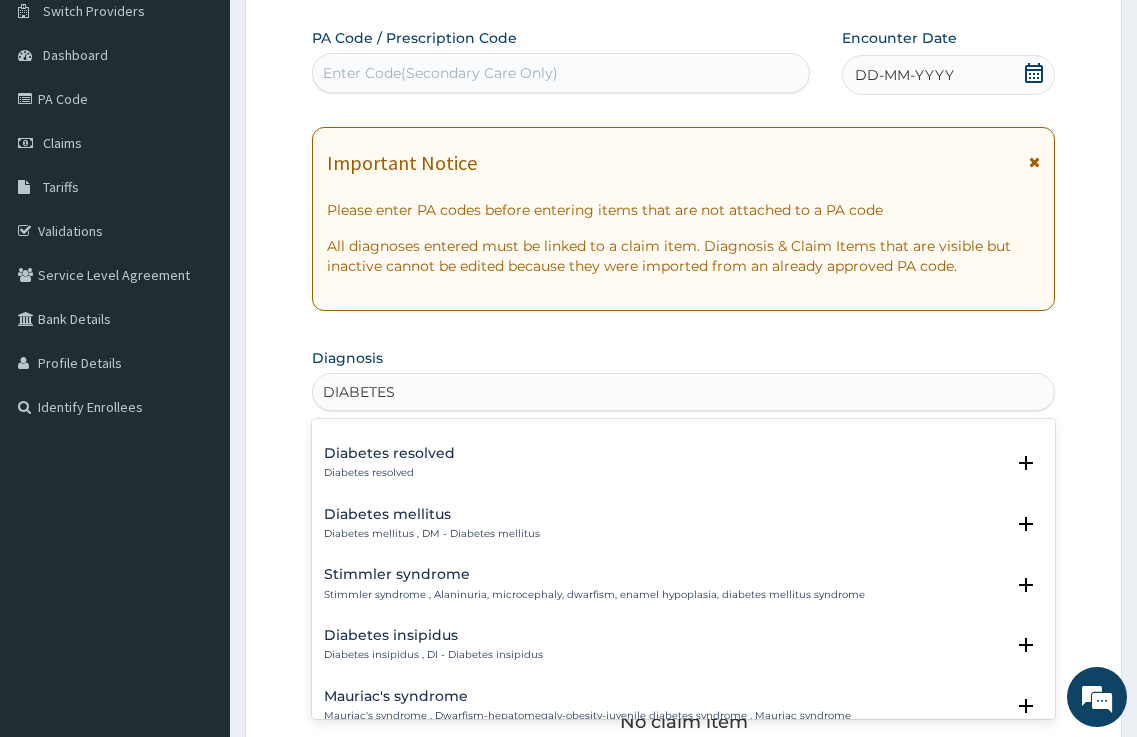 scroll, scrollTop: 200, scrollLeft: 0, axis: vertical 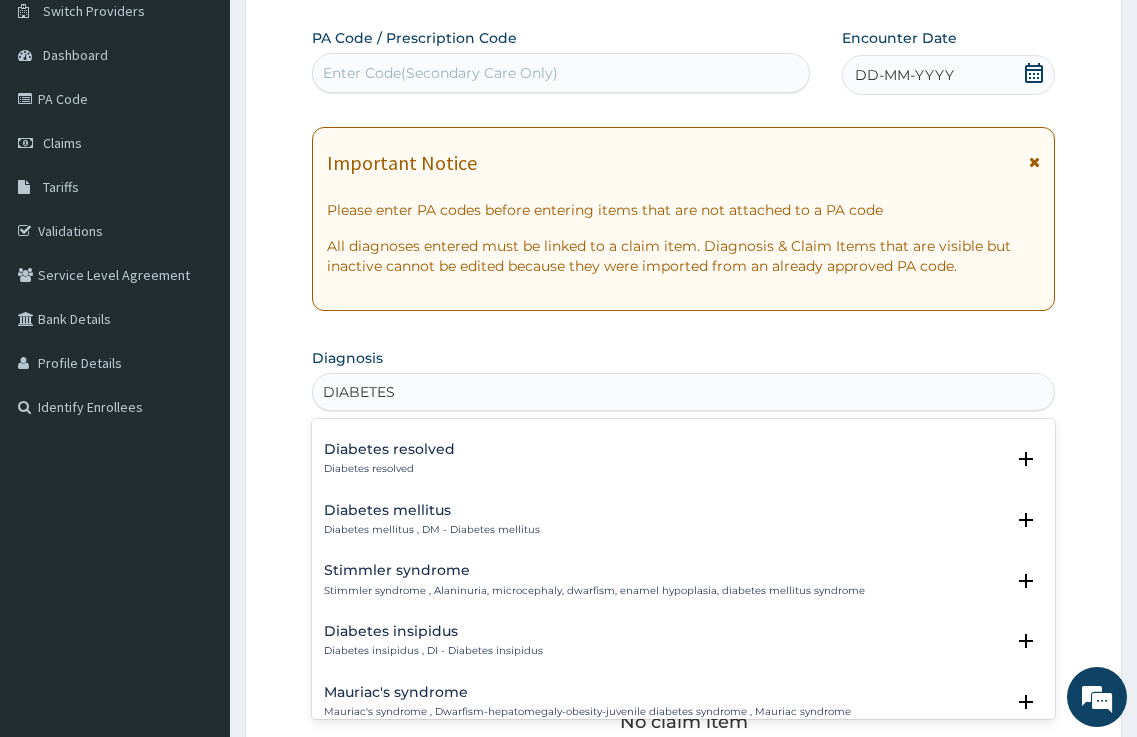 click on "Diabetes mellitus , DM - Diabetes mellitus" at bounding box center (432, 530) 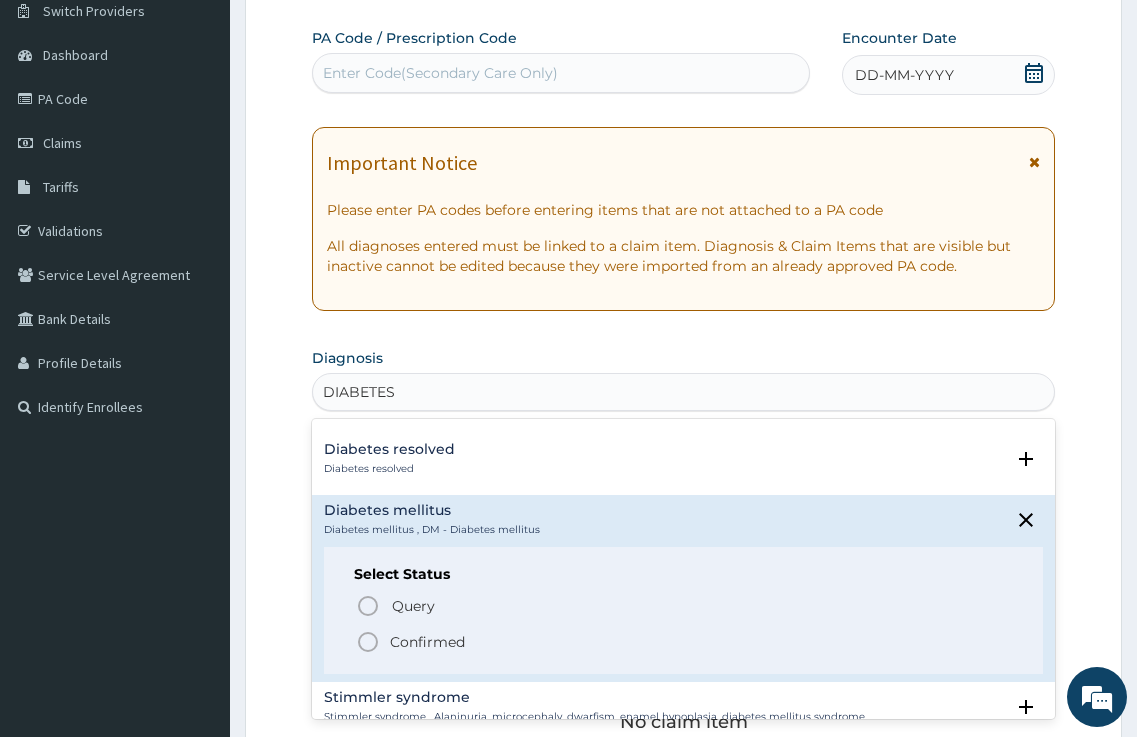 click on "Confirmed" at bounding box center [427, 642] 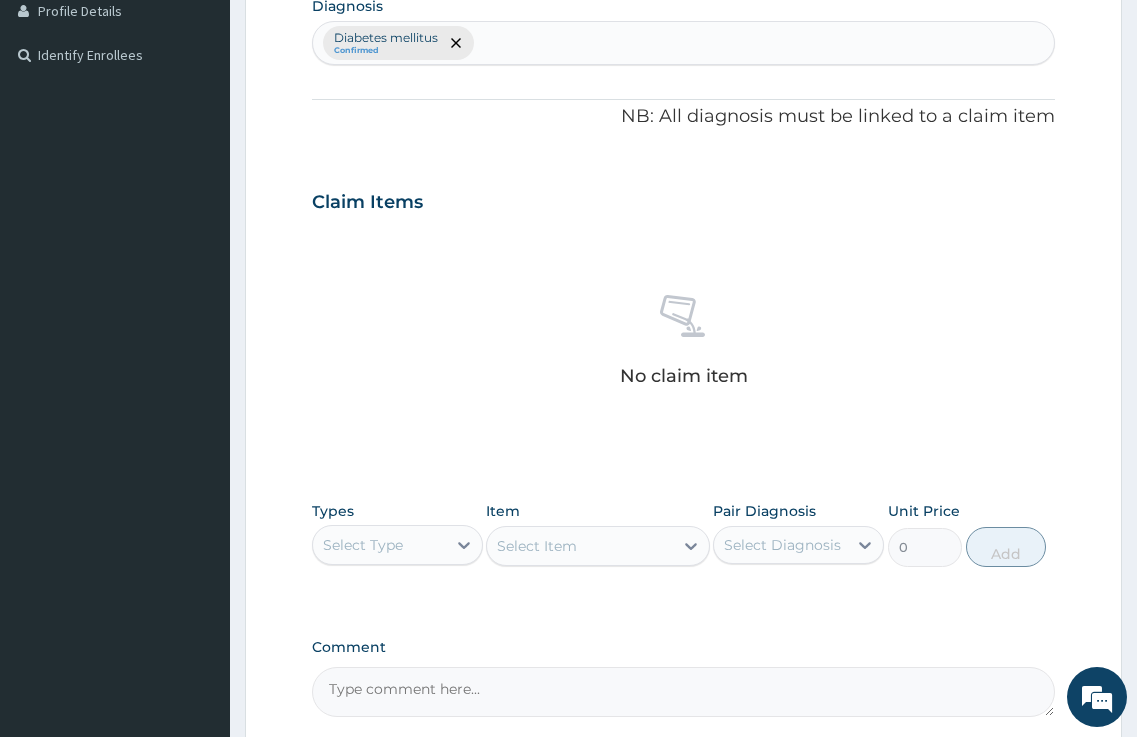 scroll, scrollTop: 563, scrollLeft: 0, axis: vertical 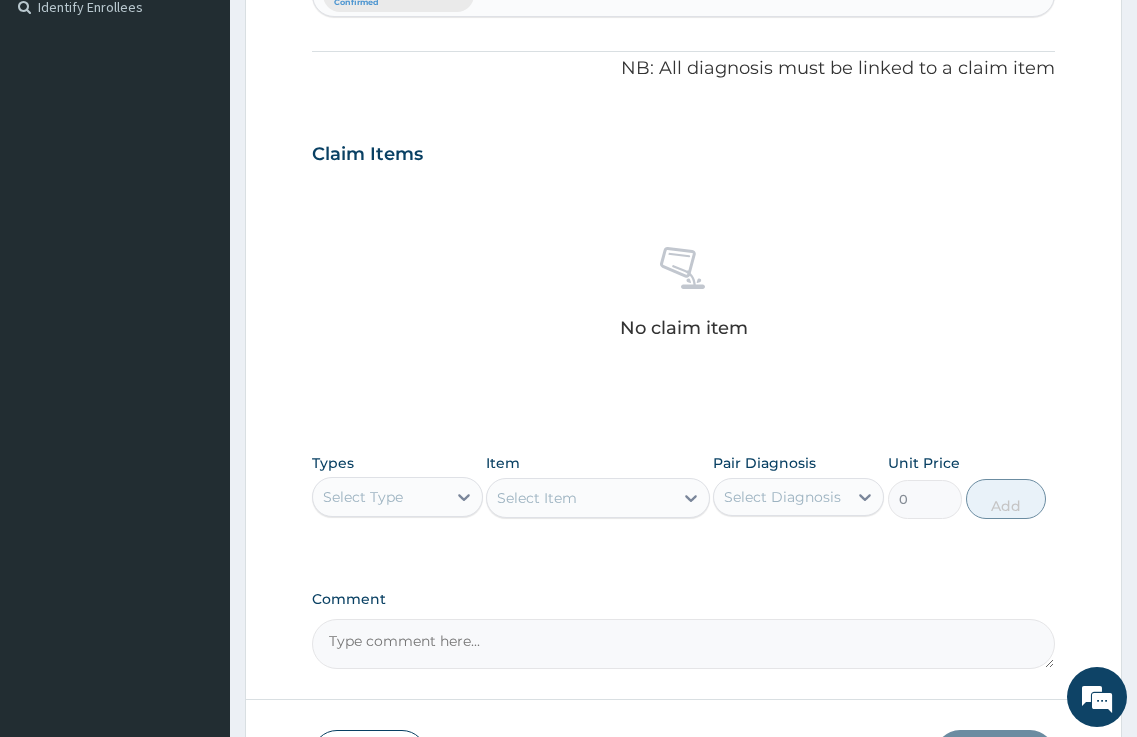 drag, startPoint x: 557, startPoint y: 503, endPoint x: 547, endPoint y: 502, distance: 10.049875 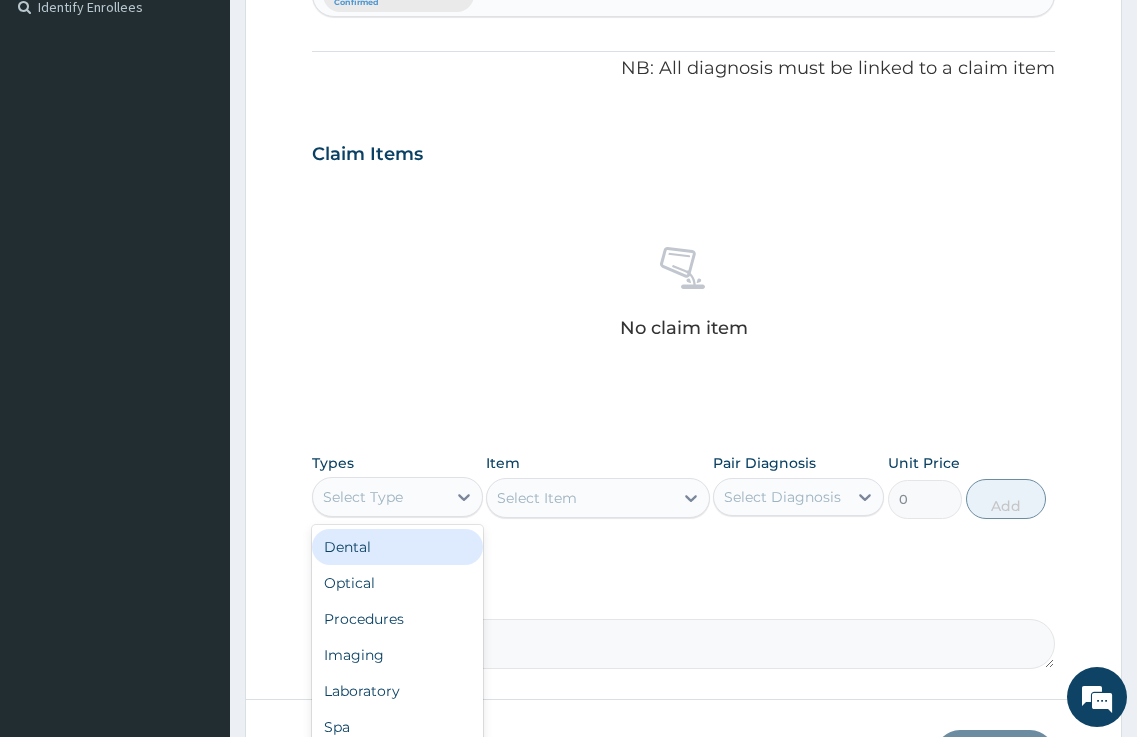 drag, startPoint x: 455, startPoint y: 495, endPoint x: 436, endPoint y: 548, distance: 56.302753 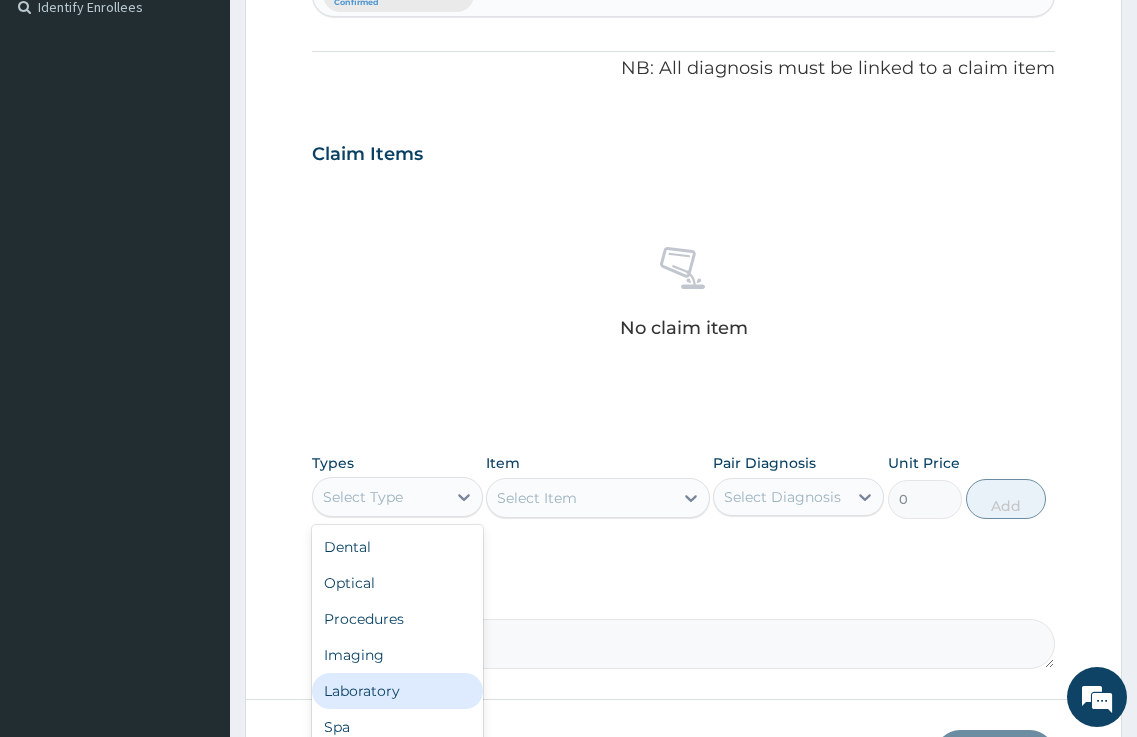 drag, startPoint x: 434, startPoint y: 677, endPoint x: 470, endPoint y: 649, distance: 45.607018 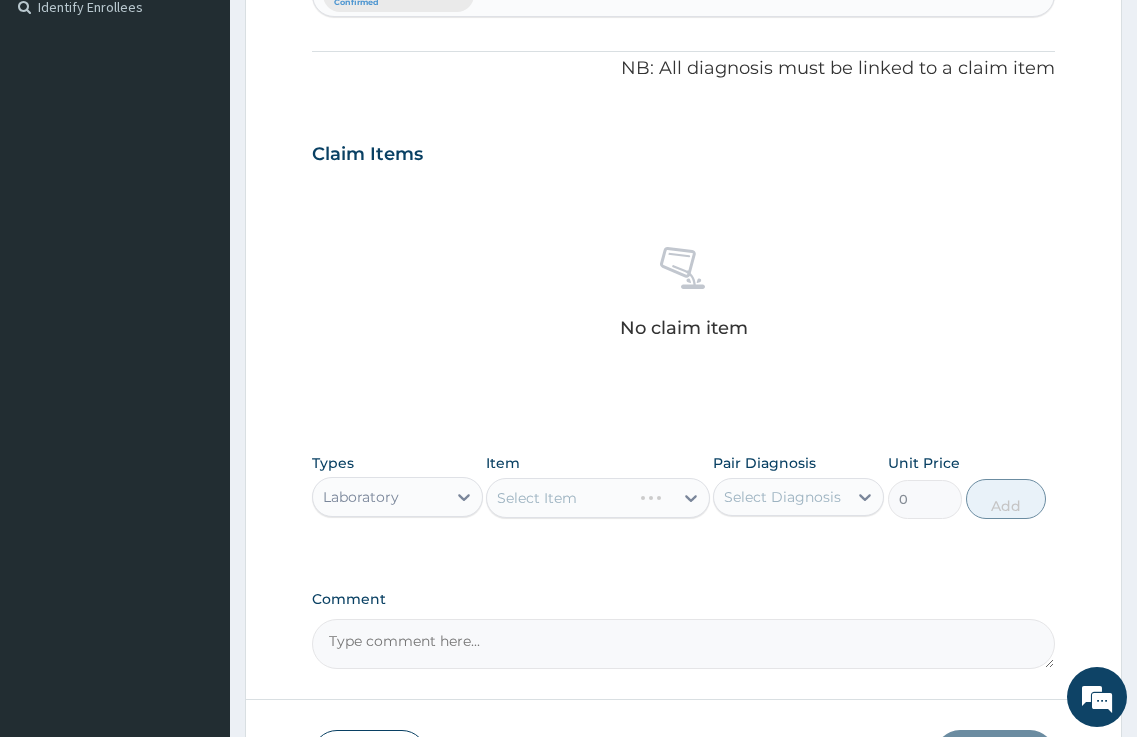 click on "Select Item" at bounding box center [597, 498] 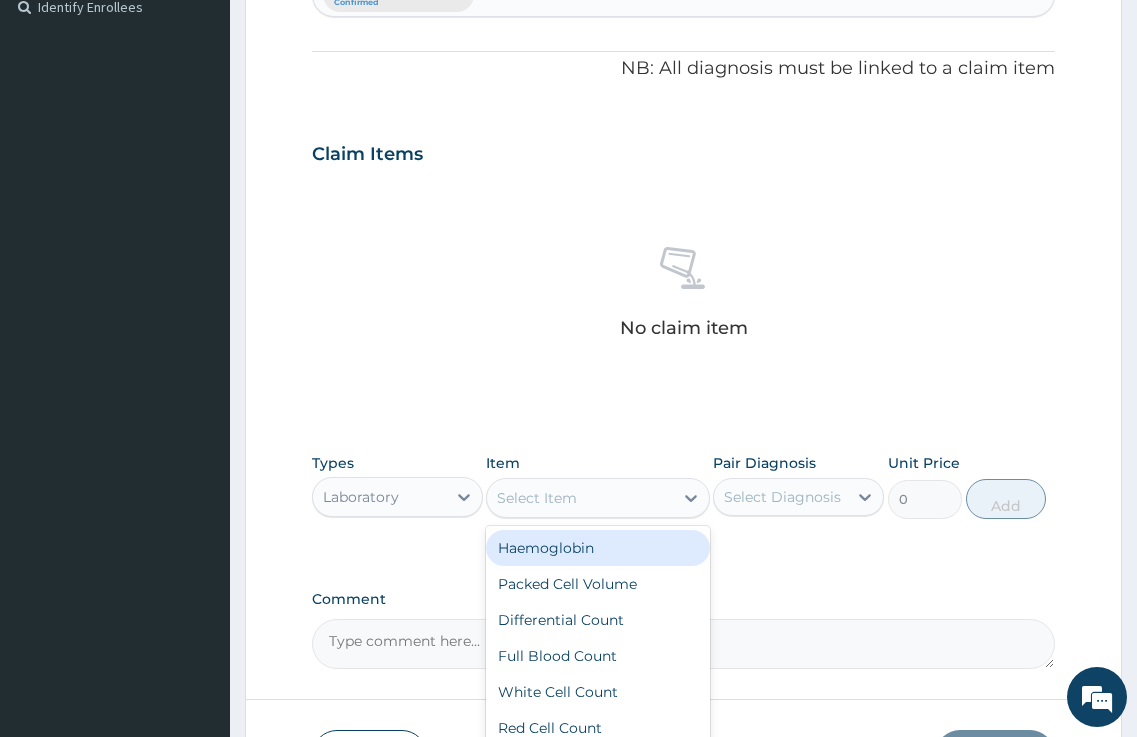 click 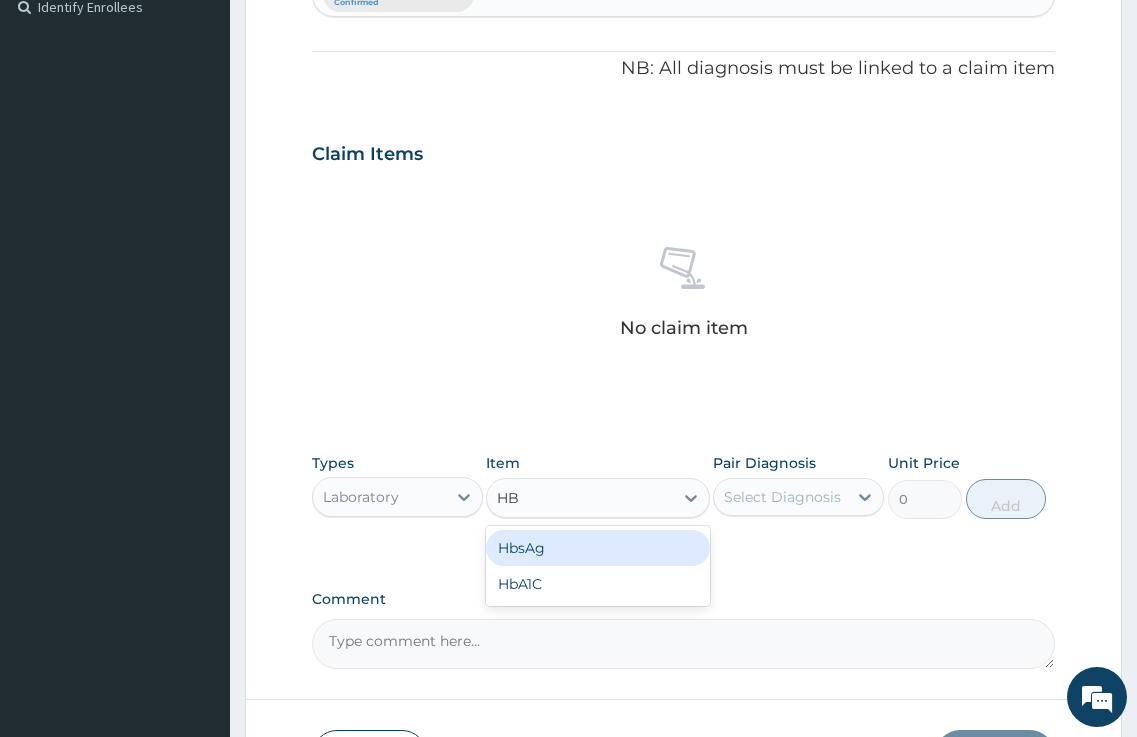 type on "HBA" 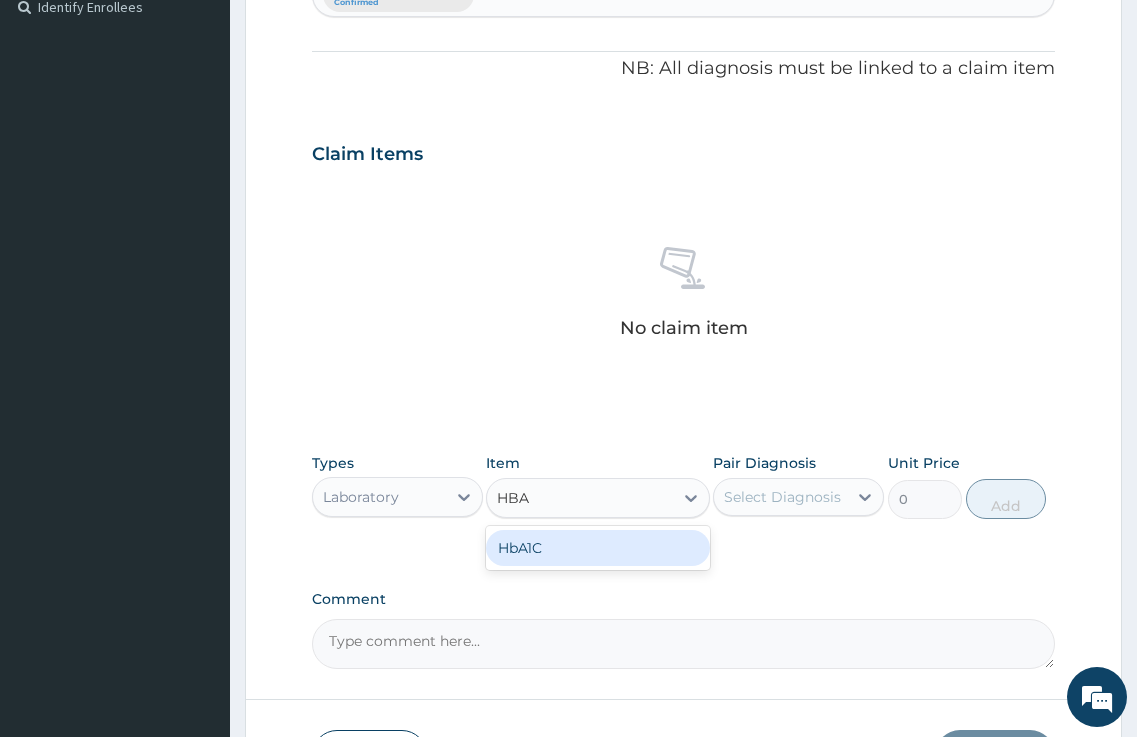click on "HbA1C" at bounding box center [597, 548] 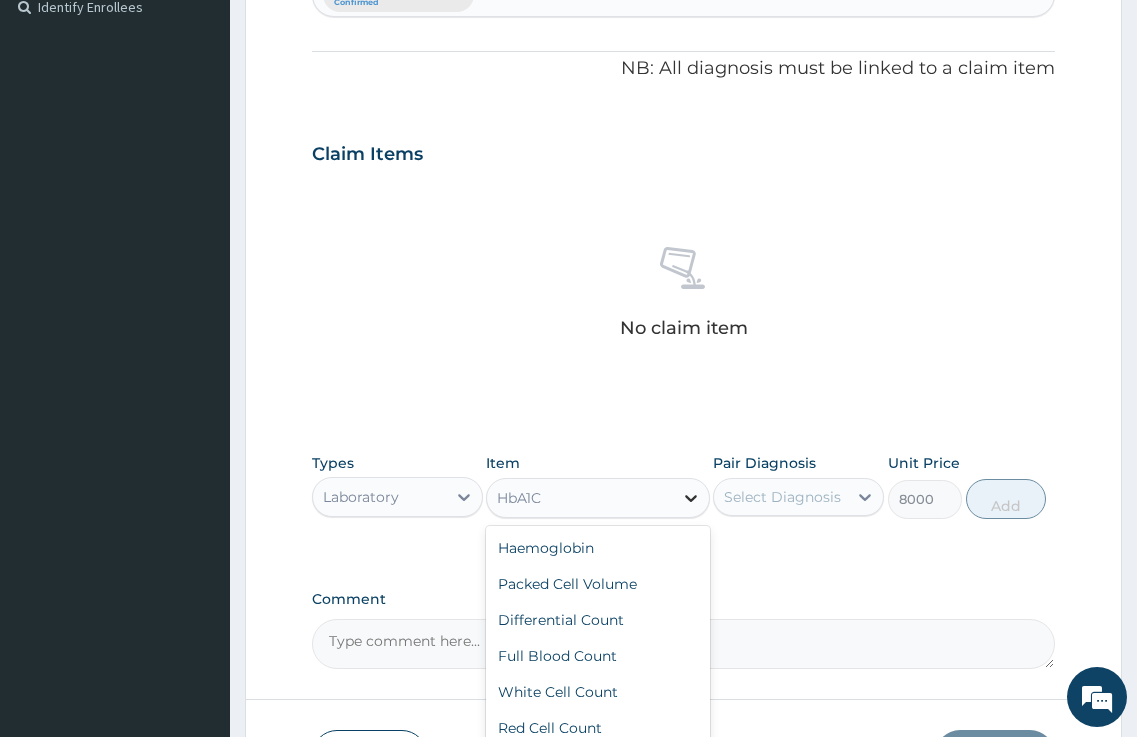 click 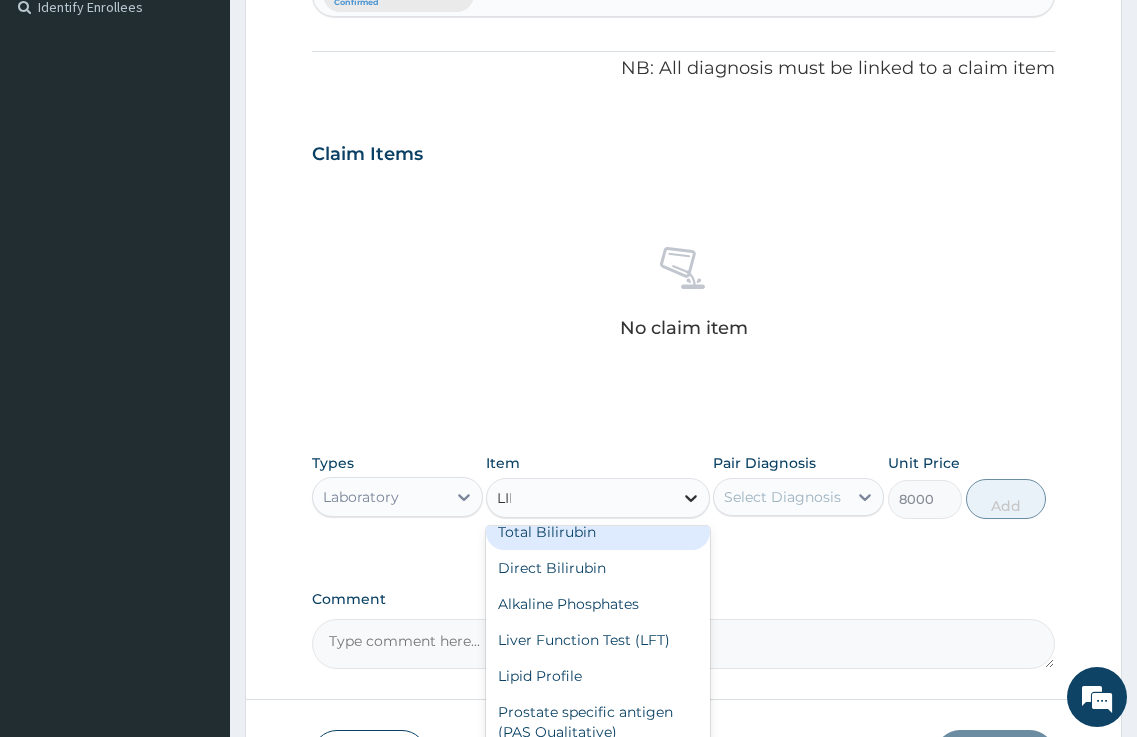 scroll, scrollTop: 0, scrollLeft: 0, axis: both 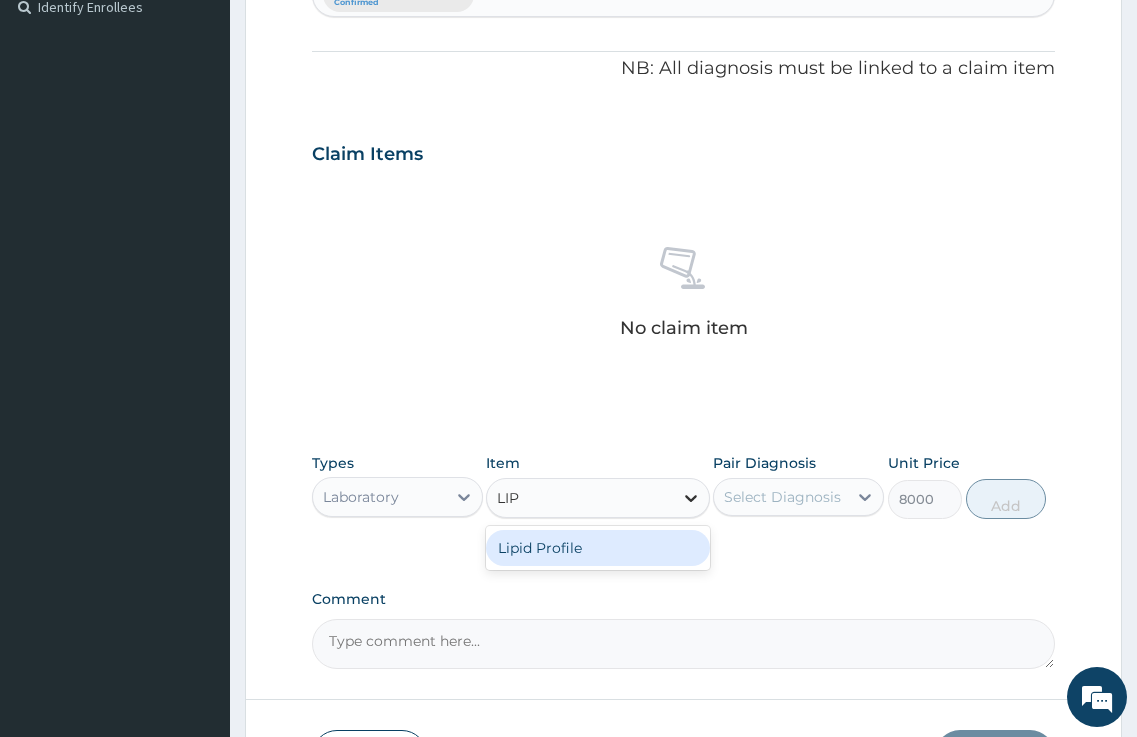 type on "LIPI" 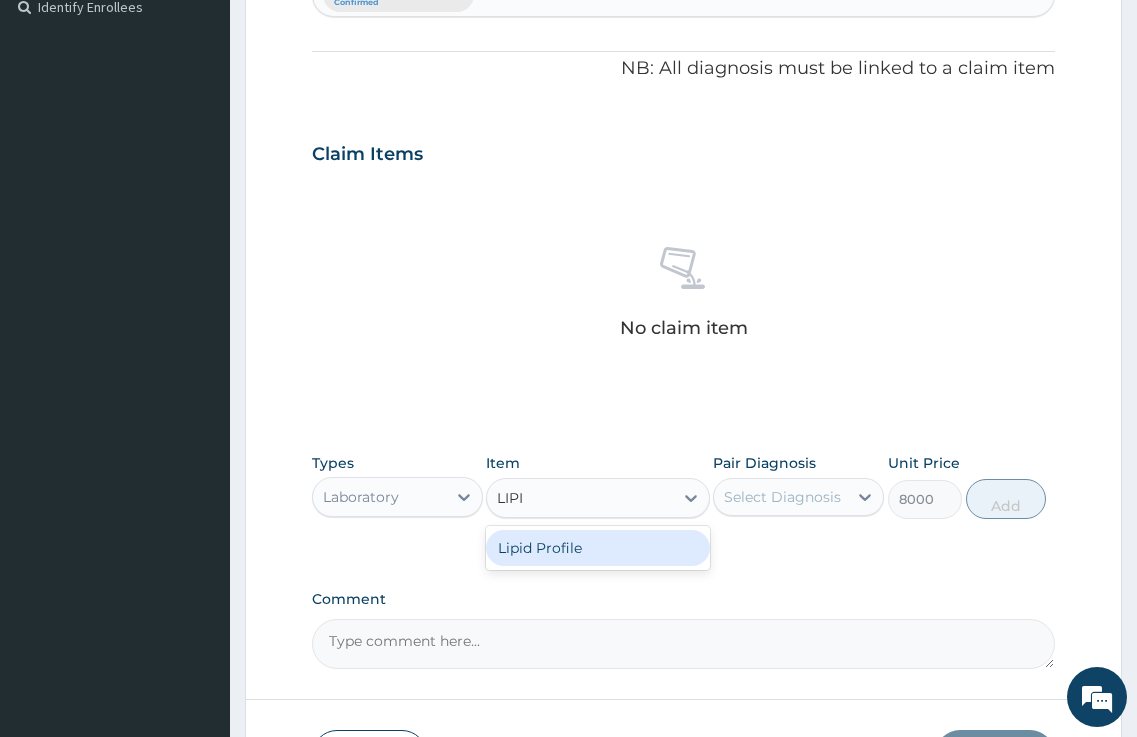 click on "Lipid Profile" at bounding box center [597, 548] 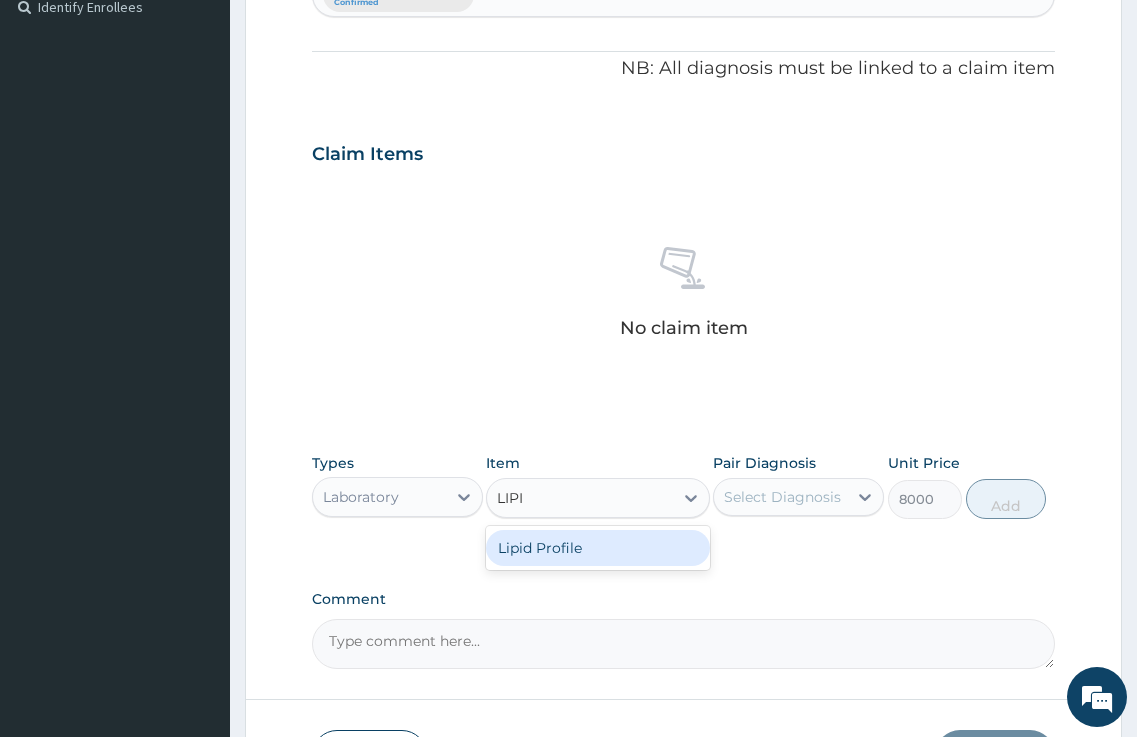 type 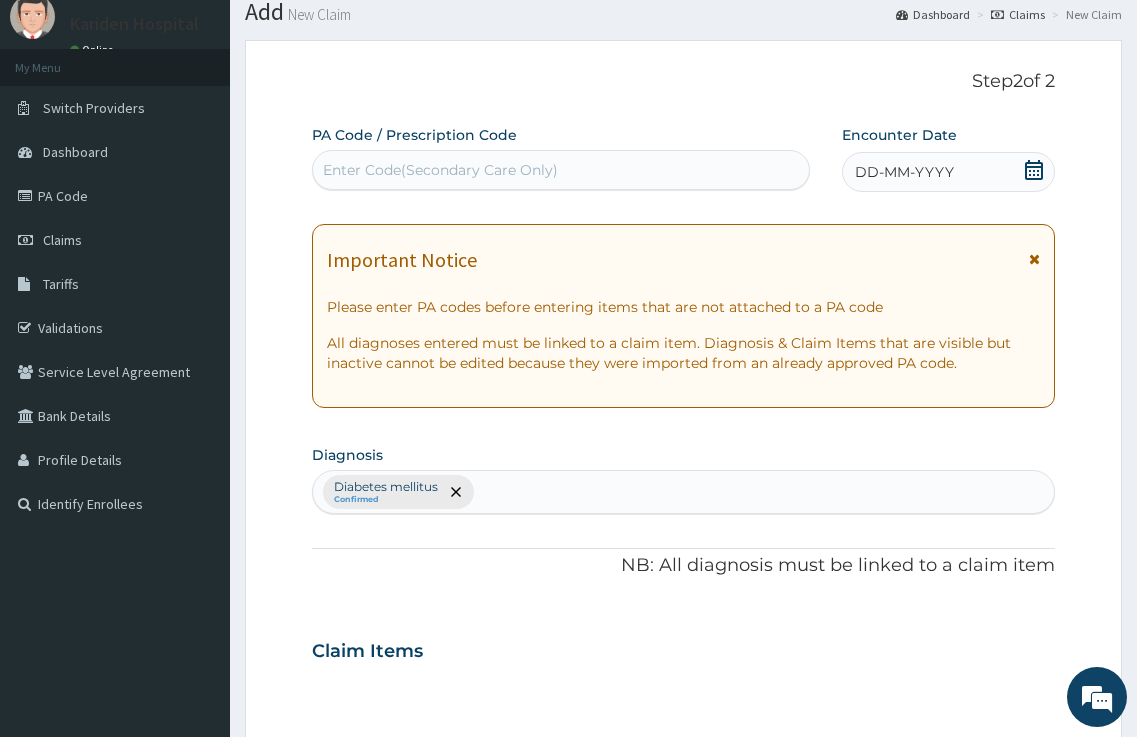 scroll, scrollTop: 0, scrollLeft: 0, axis: both 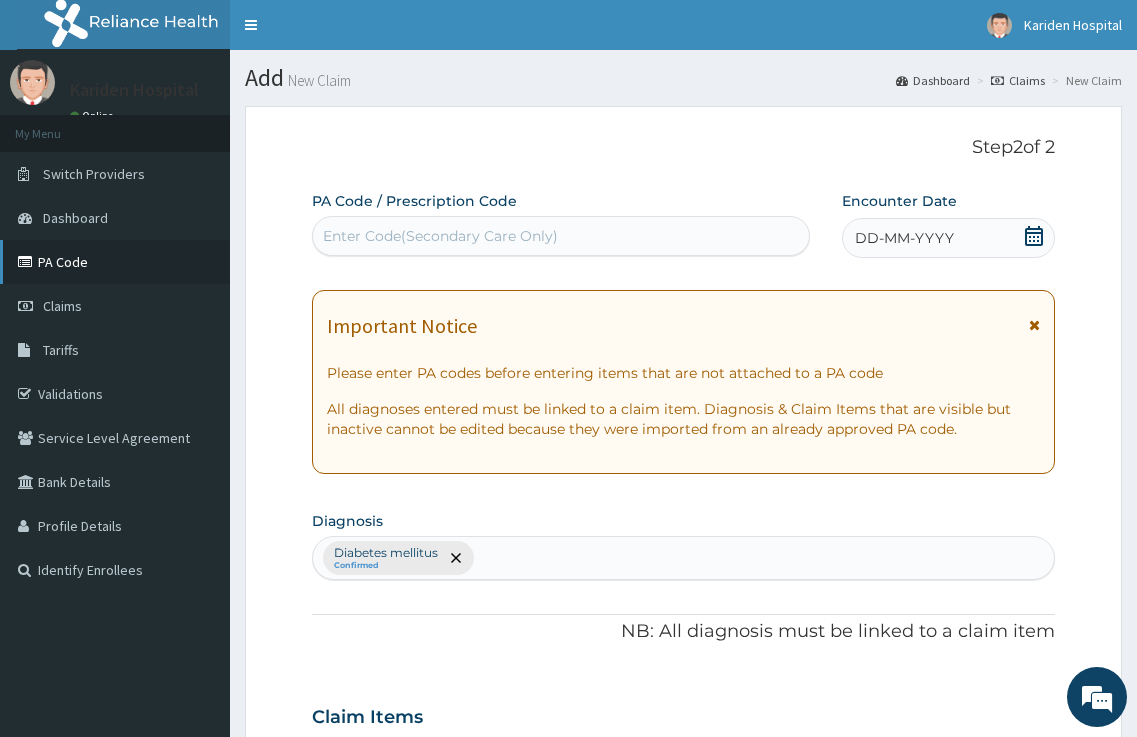 click on "PA Code" at bounding box center [115, 262] 